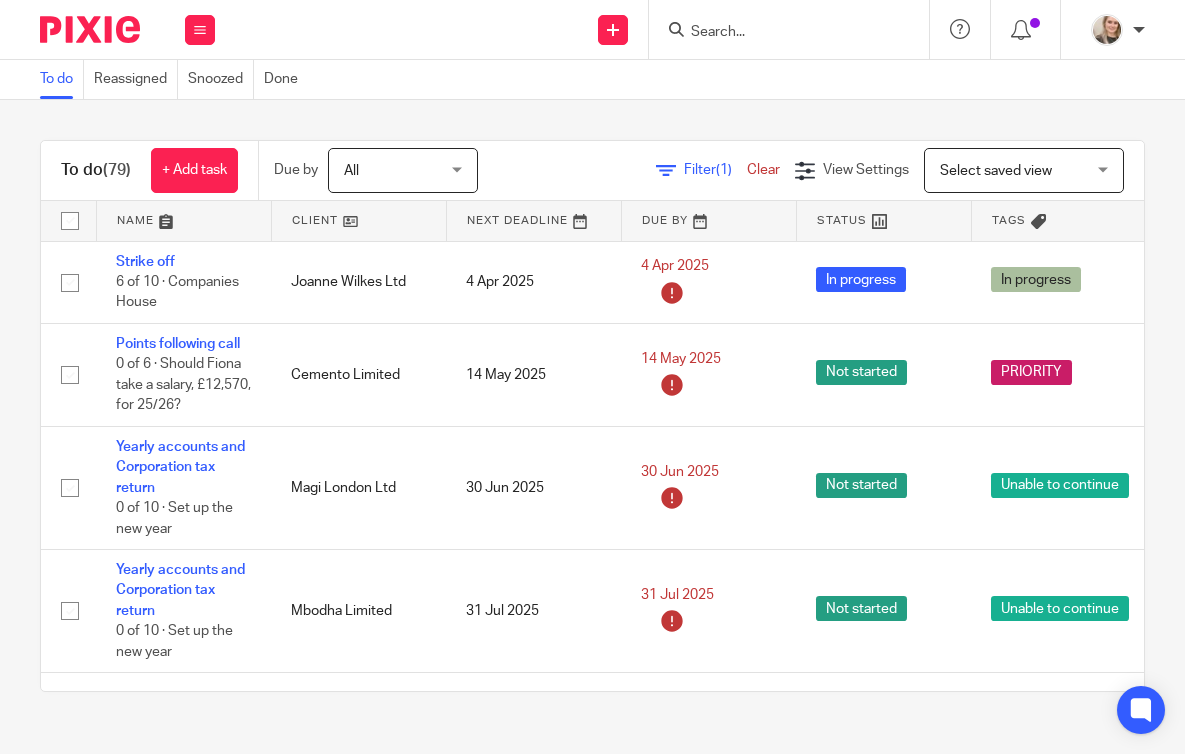 click at bounding box center [789, 29] 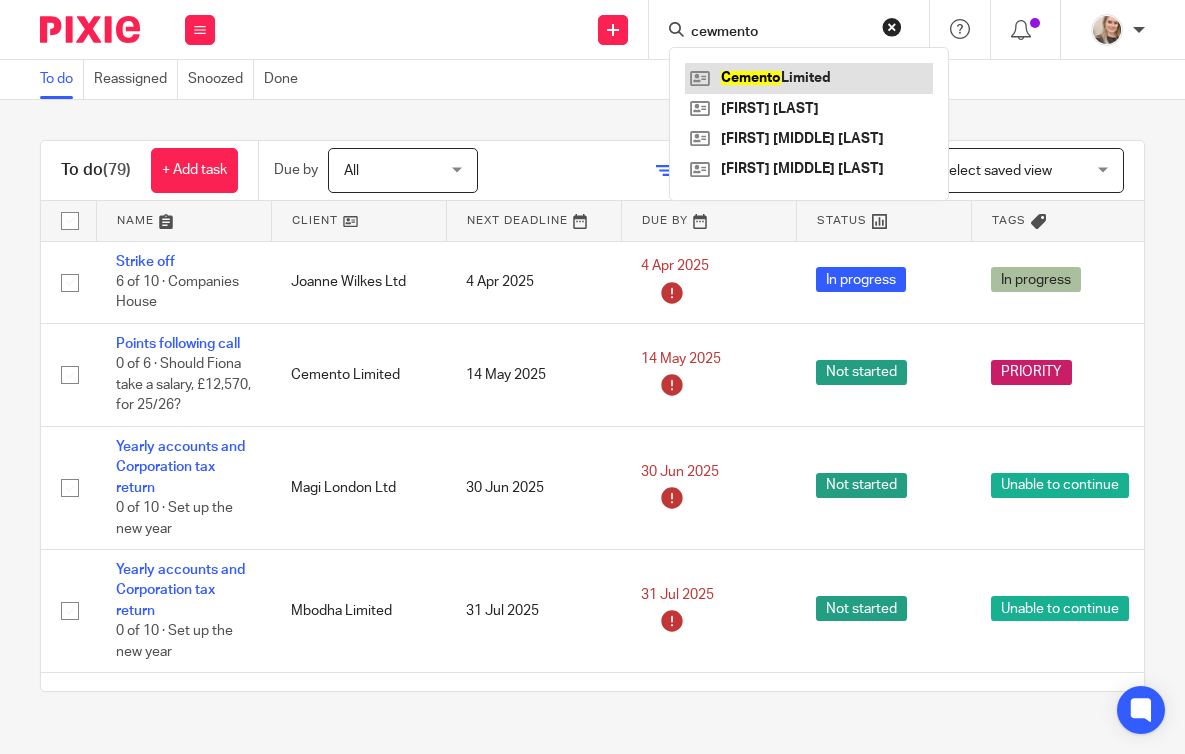 type on "cewmento" 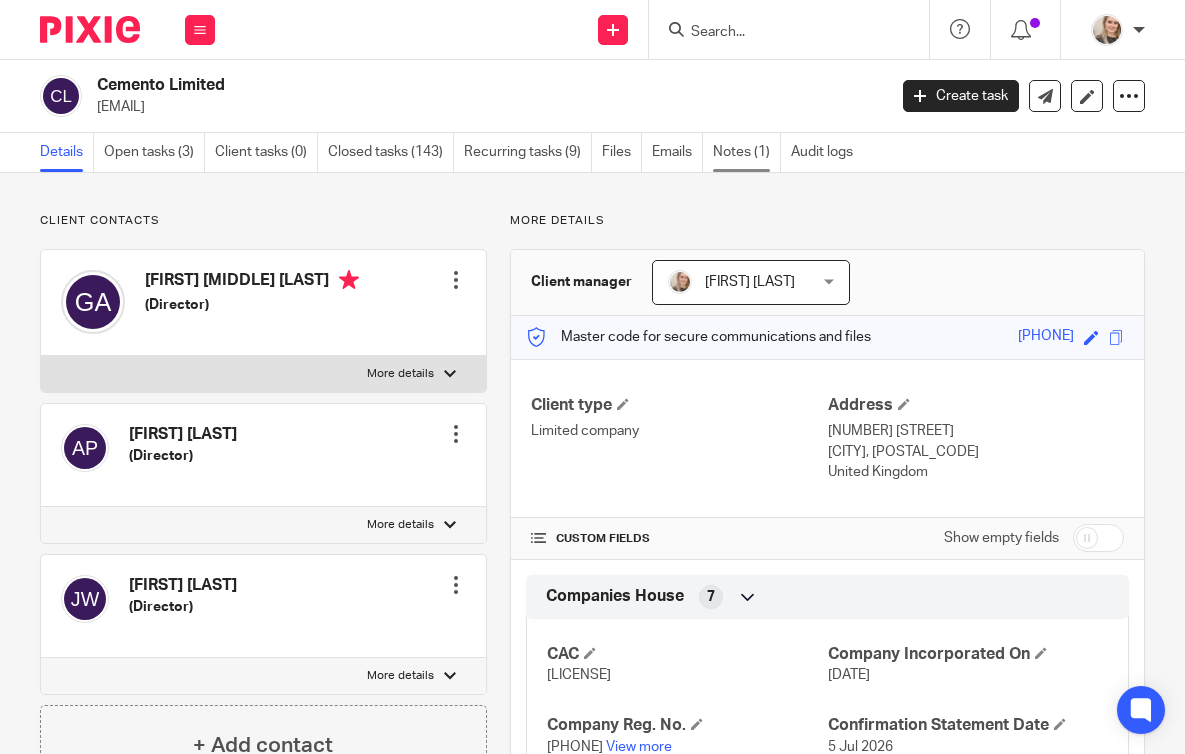 scroll, scrollTop: 0, scrollLeft: 0, axis: both 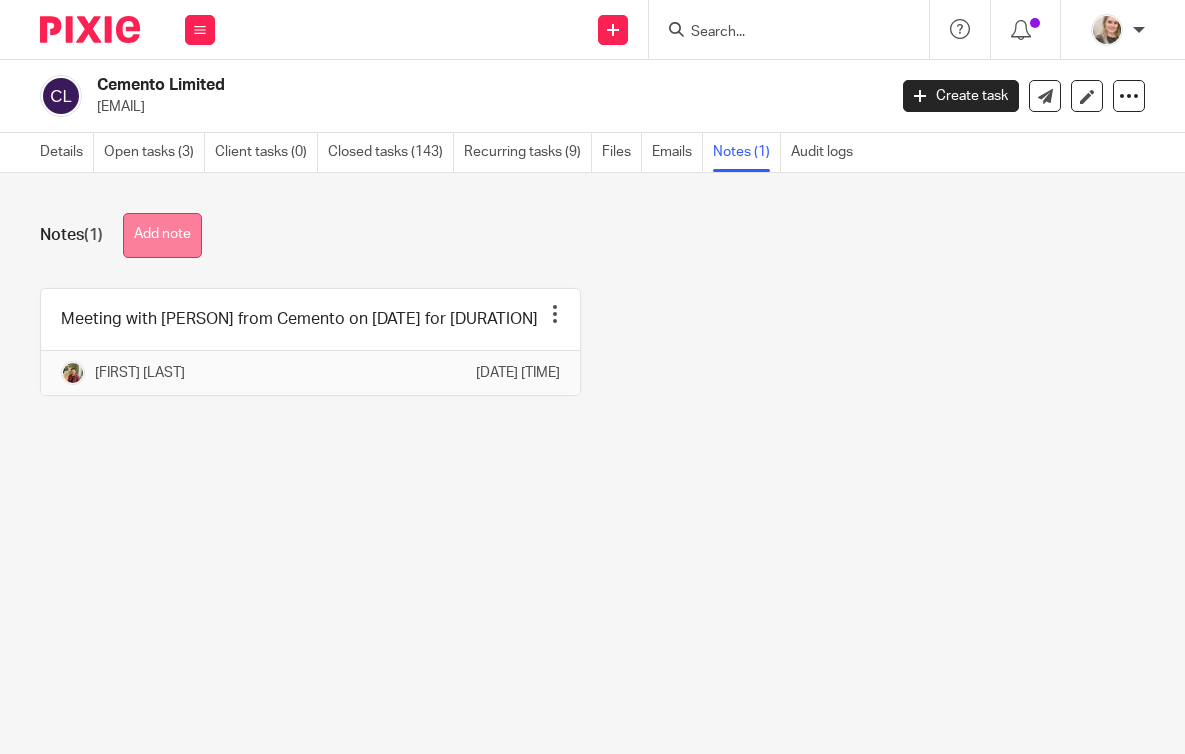 click on "Add note" at bounding box center (162, 235) 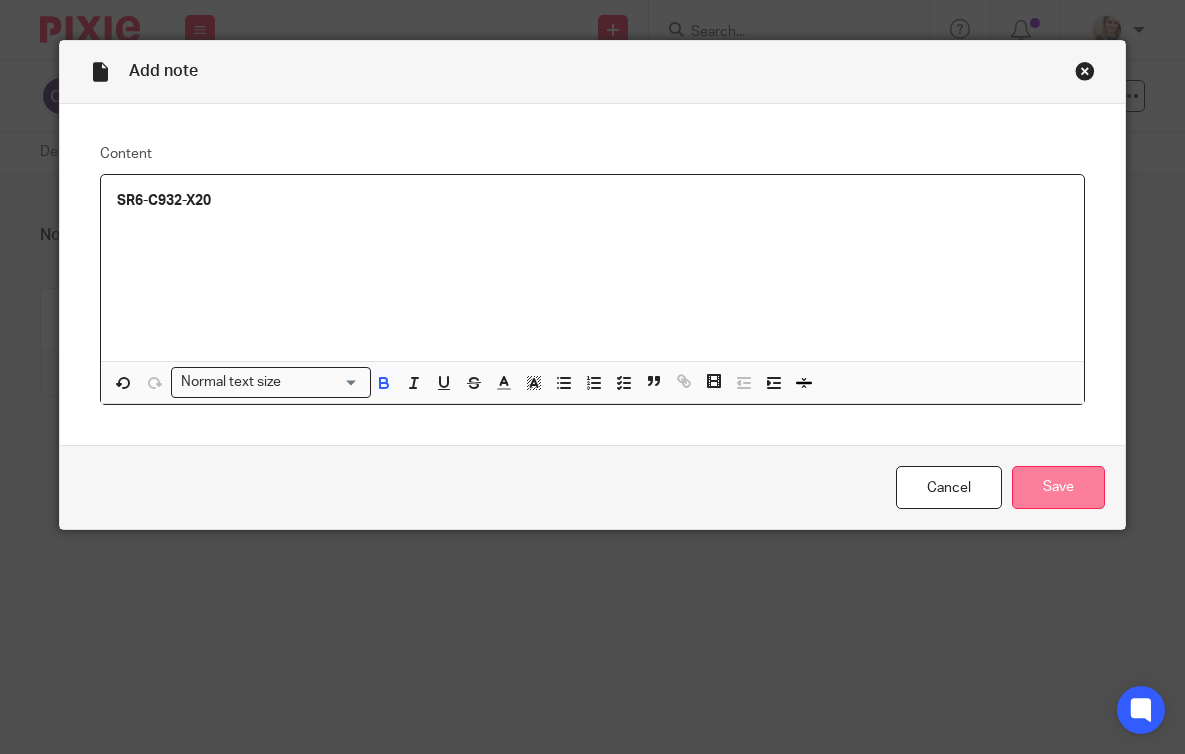 click on "Save" at bounding box center [1058, 487] 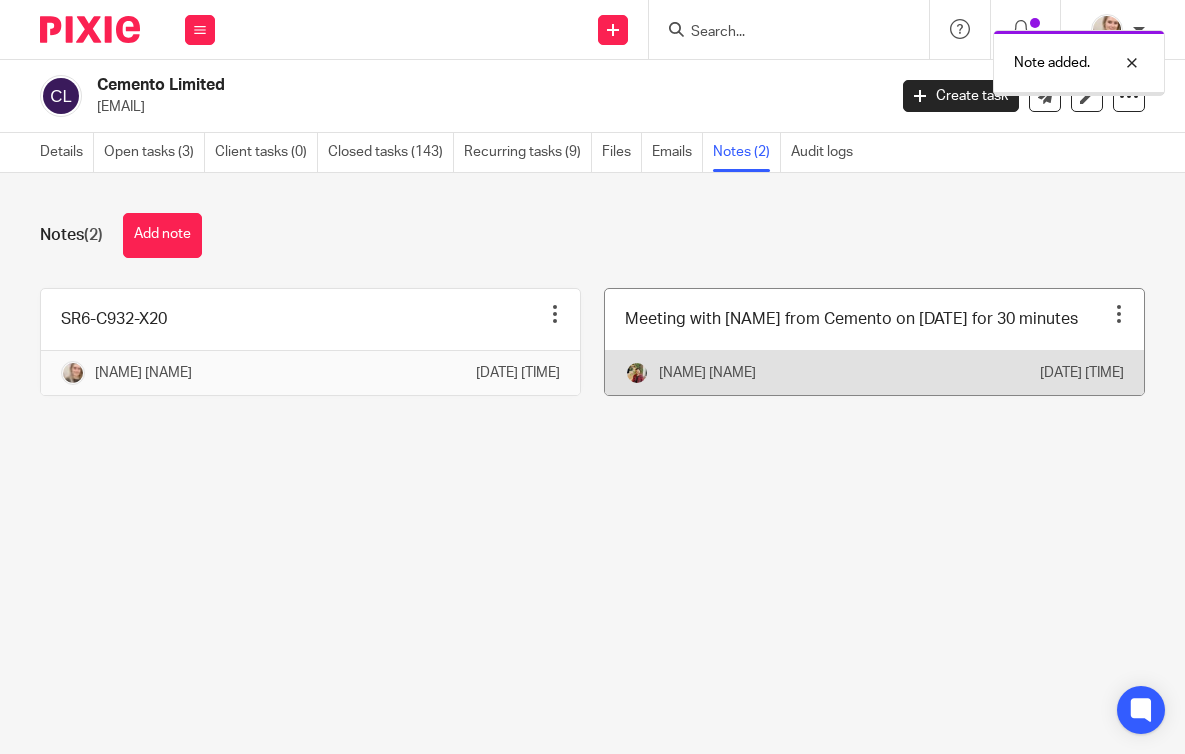 scroll, scrollTop: 0, scrollLeft: 0, axis: both 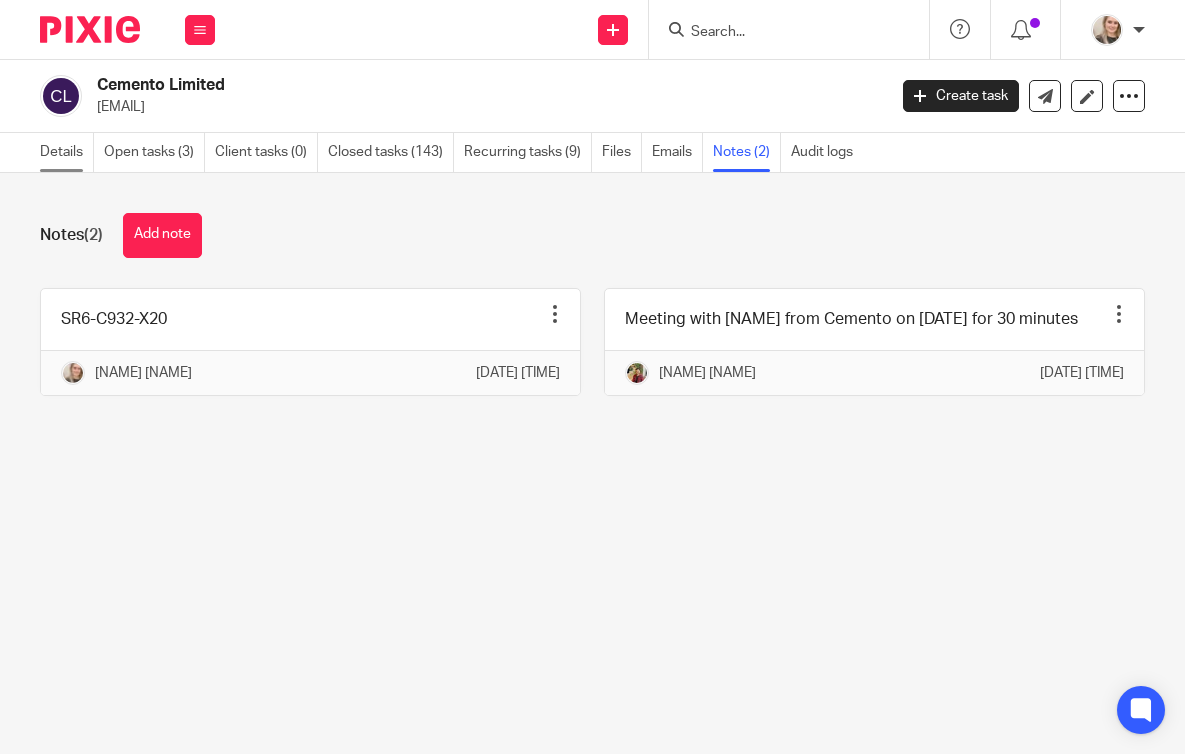 click on "Details" at bounding box center (67, 152) 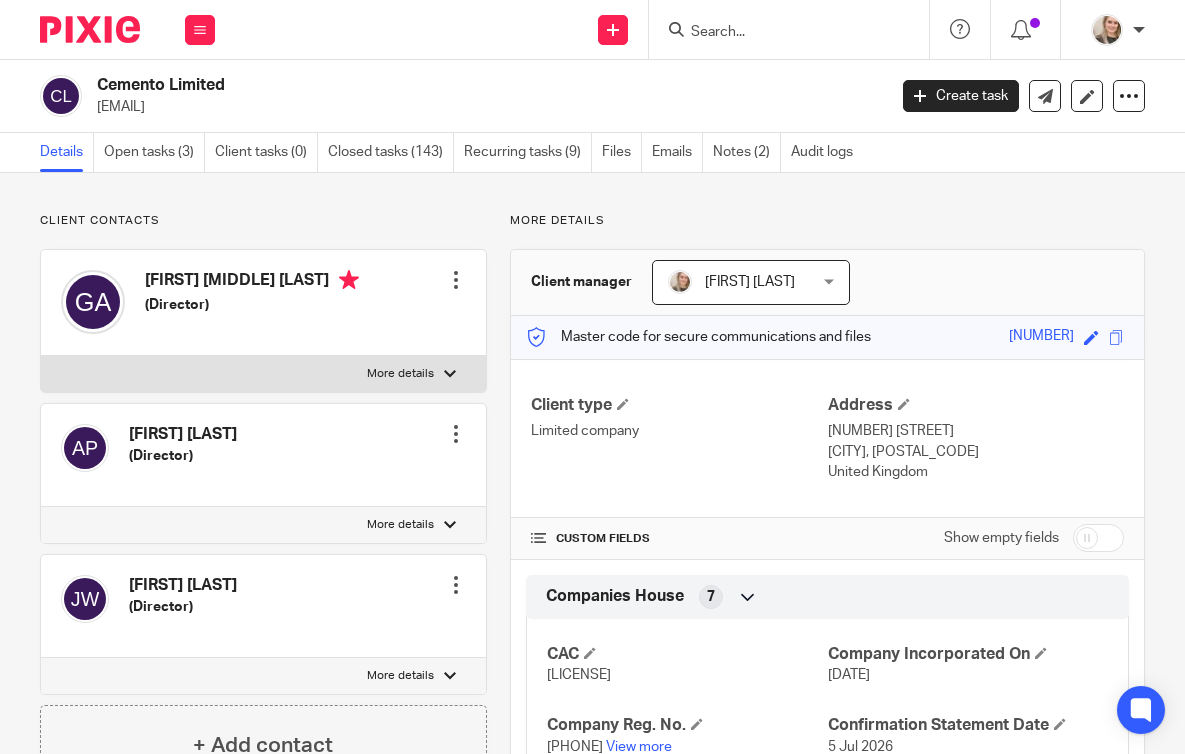 scroll, scrollTop: 0, scrollLeft: 0, axis: both 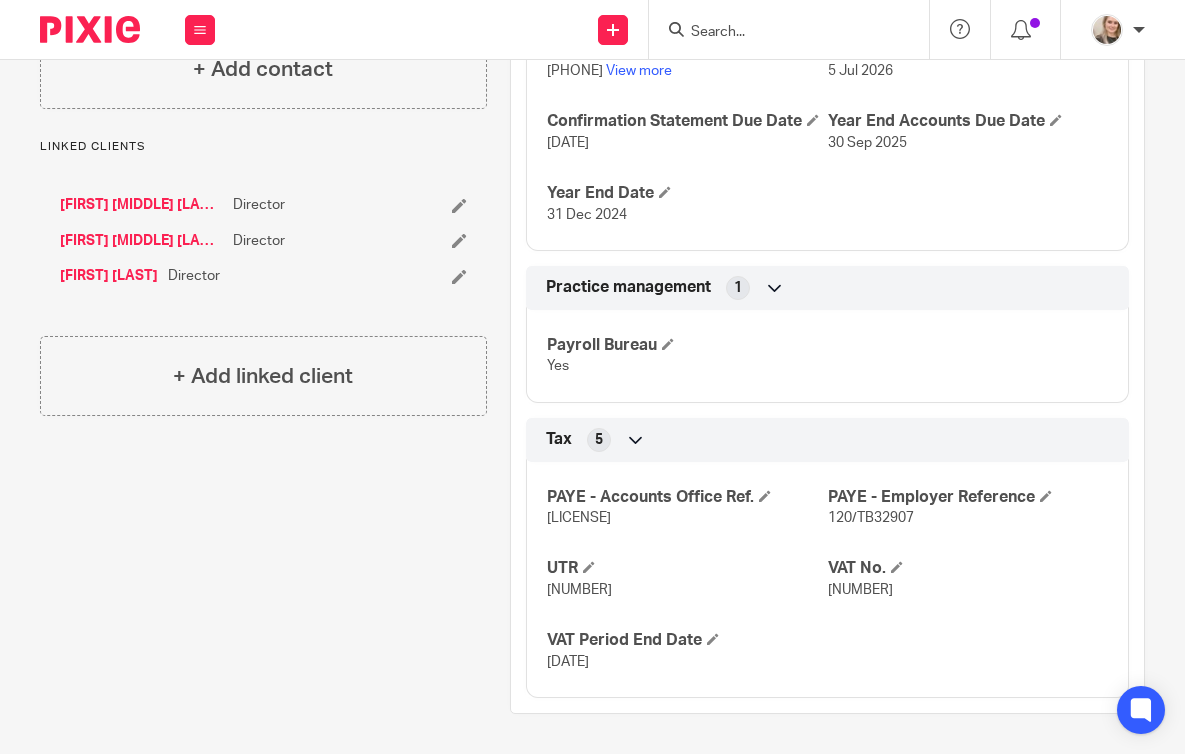 click on "1380715073" at bounding box center (687, 590) 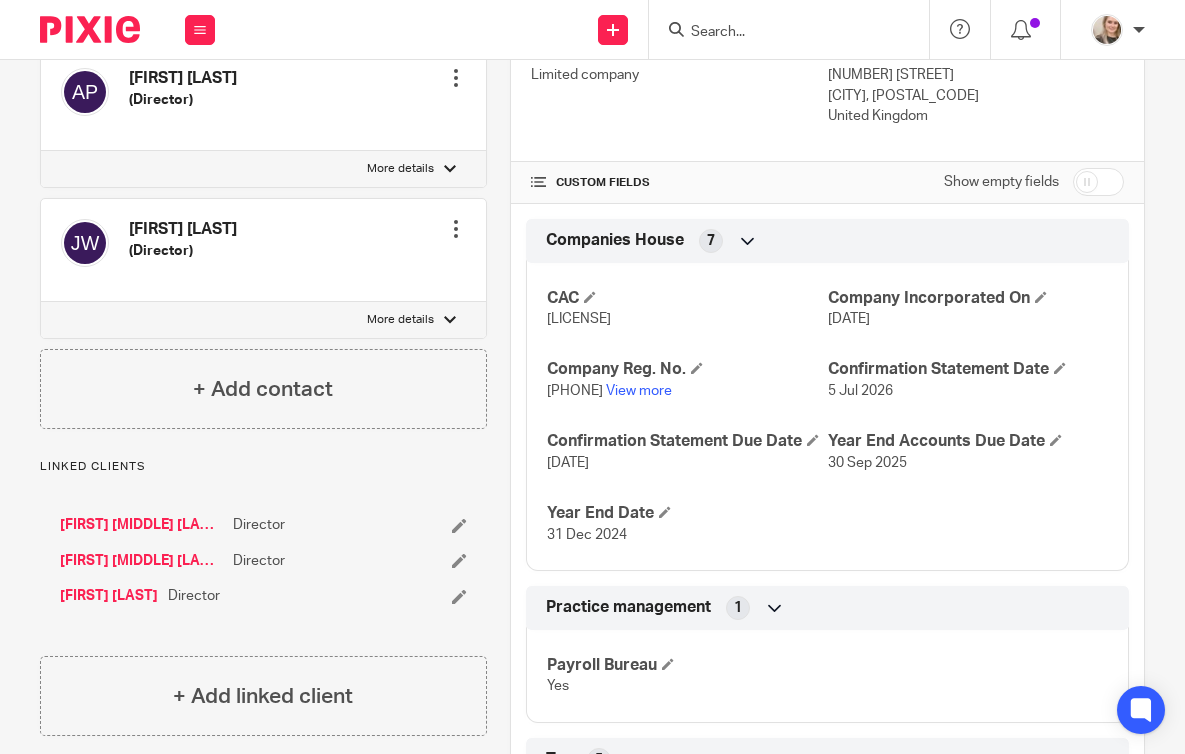 scroll, scrollTop: 0, scrollLeft: 0, axis: both 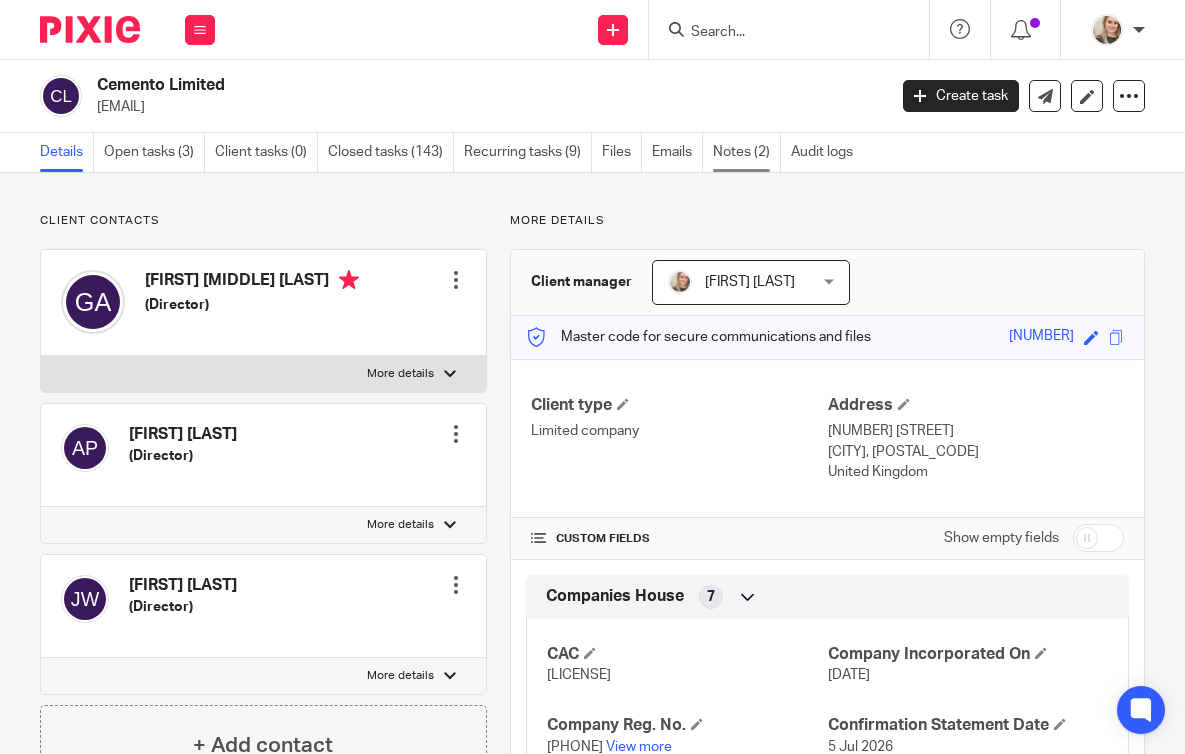 click on "Notes (2)" at bounding box center (747, 152) 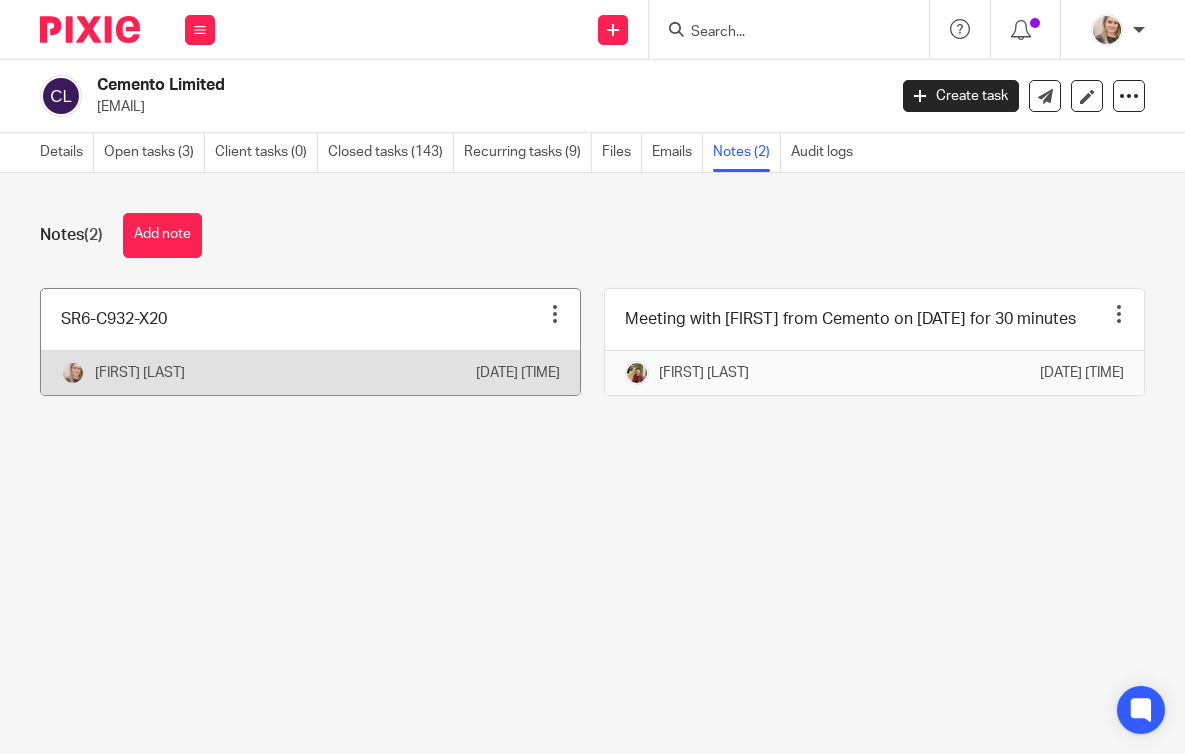 scroll, scrollTop: 0, scrollLeft: 0, axis: both 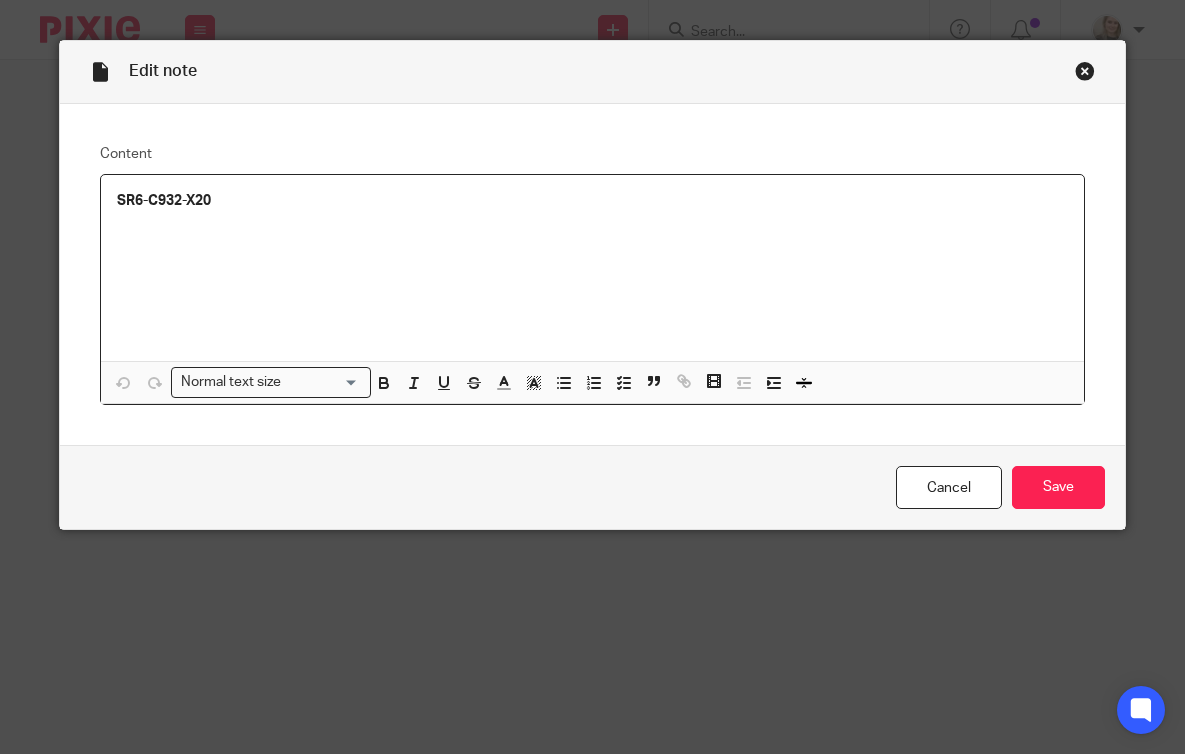 click at bounding box center (592, 221) 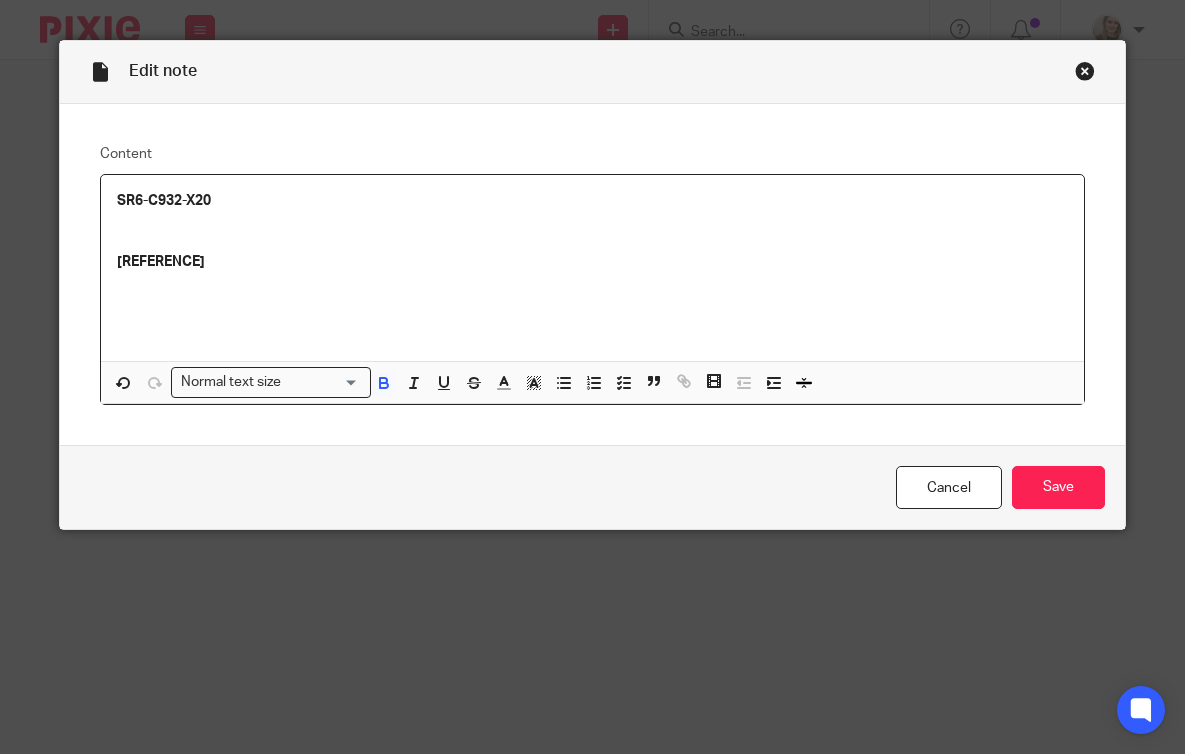 click on "SR6-C932-X20" at bounding box center (164, 201) 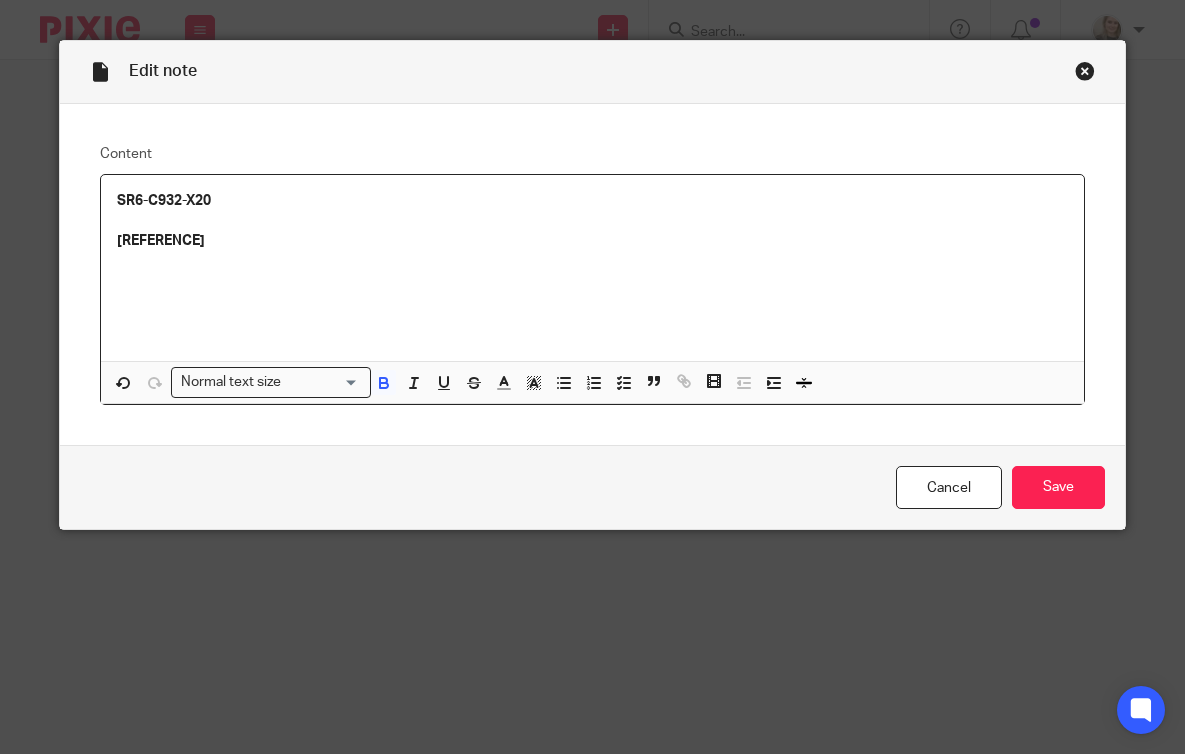 click on "[REFERENCE] [REFERENCE]" at bounding box center [592, 268] 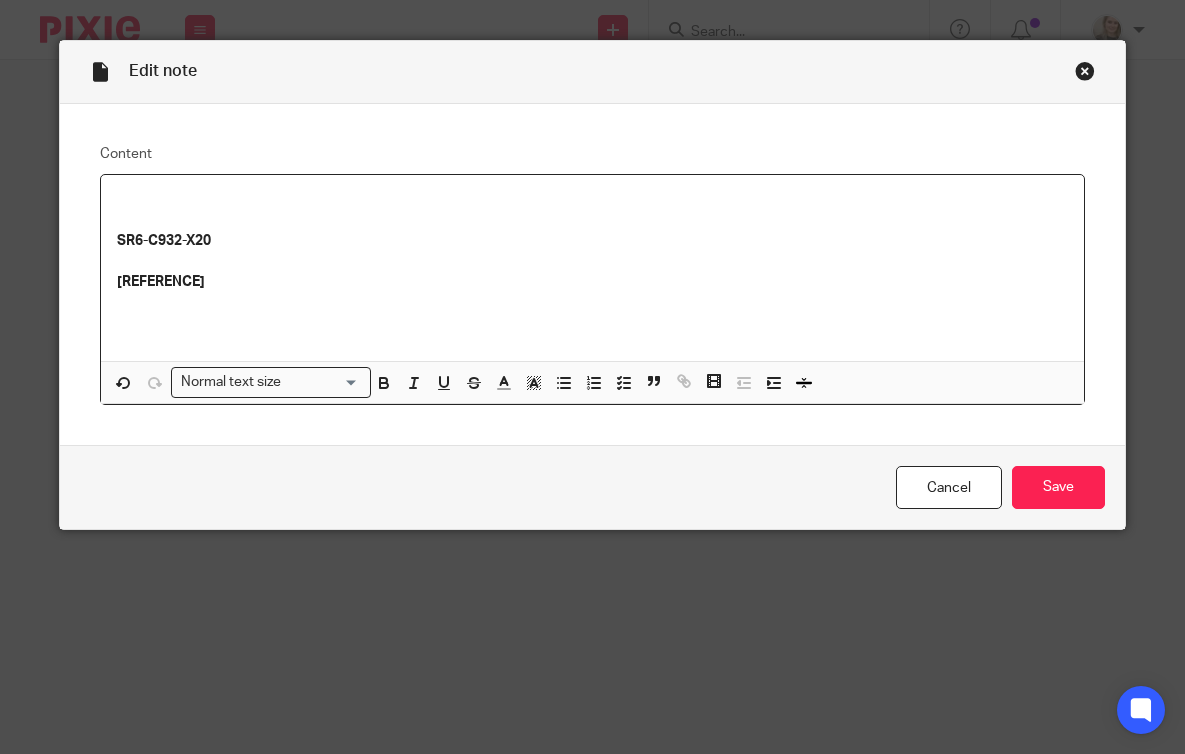 click on "[REFERENCE] [REFERENCE]" at bounding box center (592, 268) 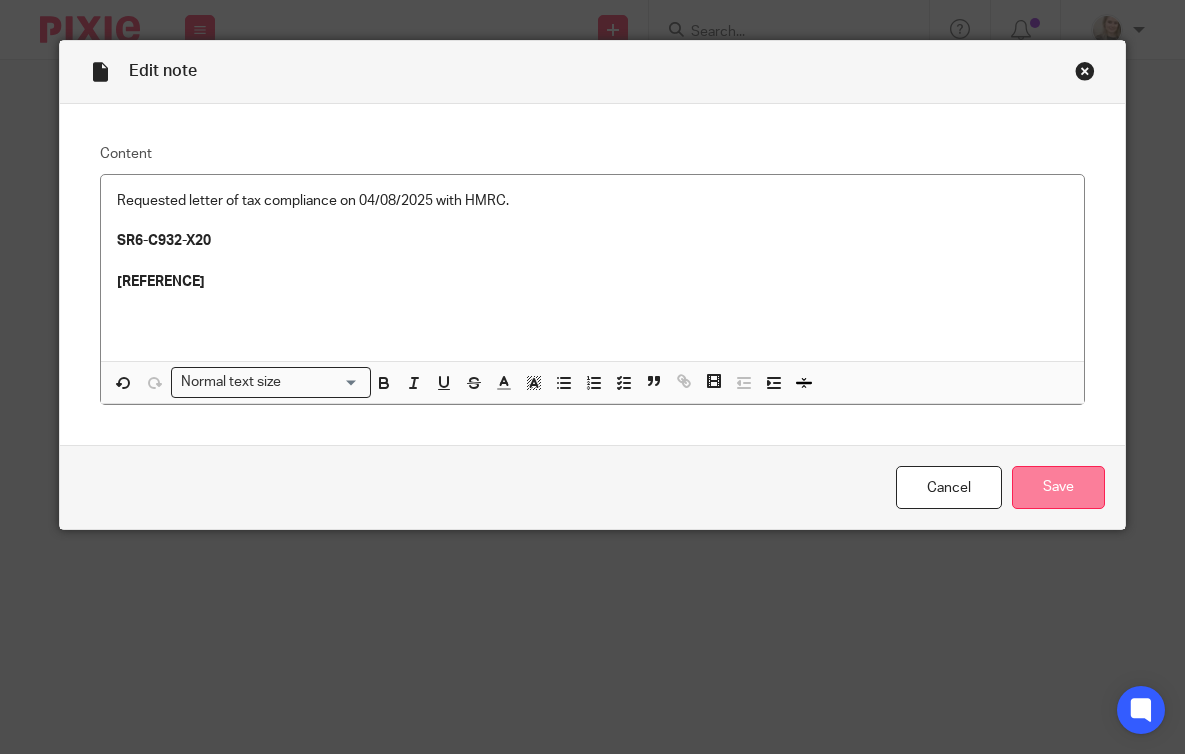 click on "Save" at bounding box center [1058, 487] 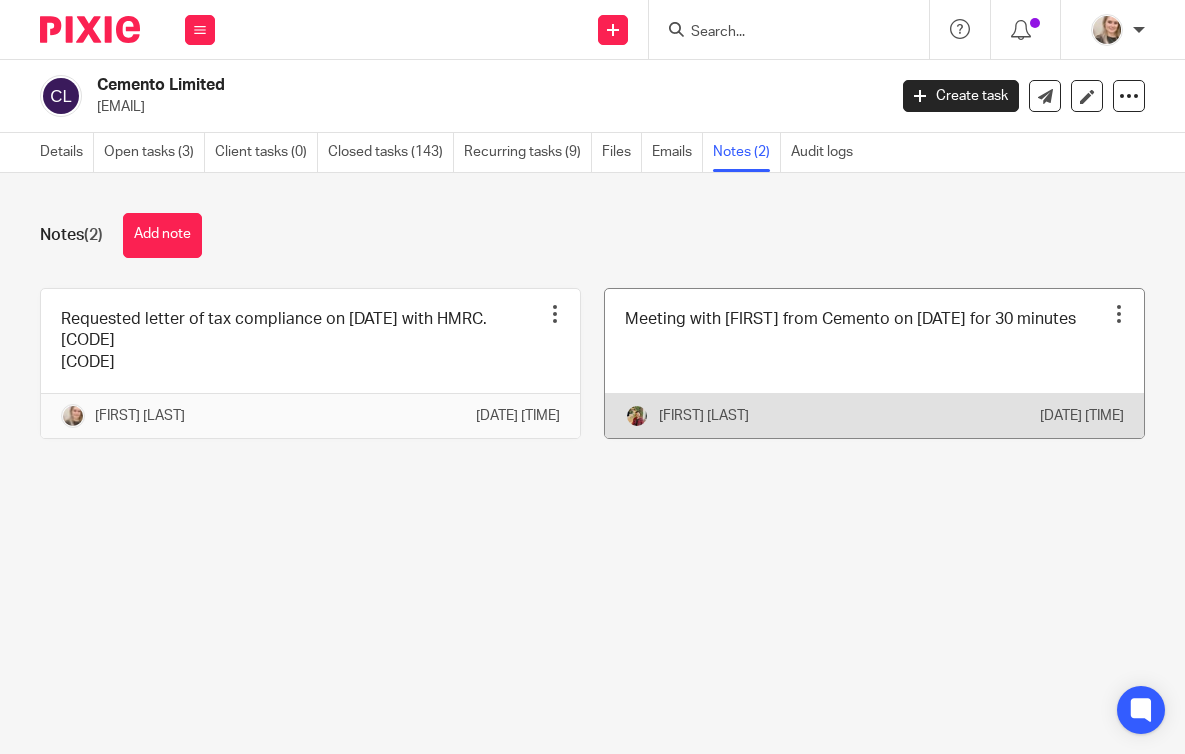 scroll, scrollTop: 0, scrollLeft: 0, axis: both 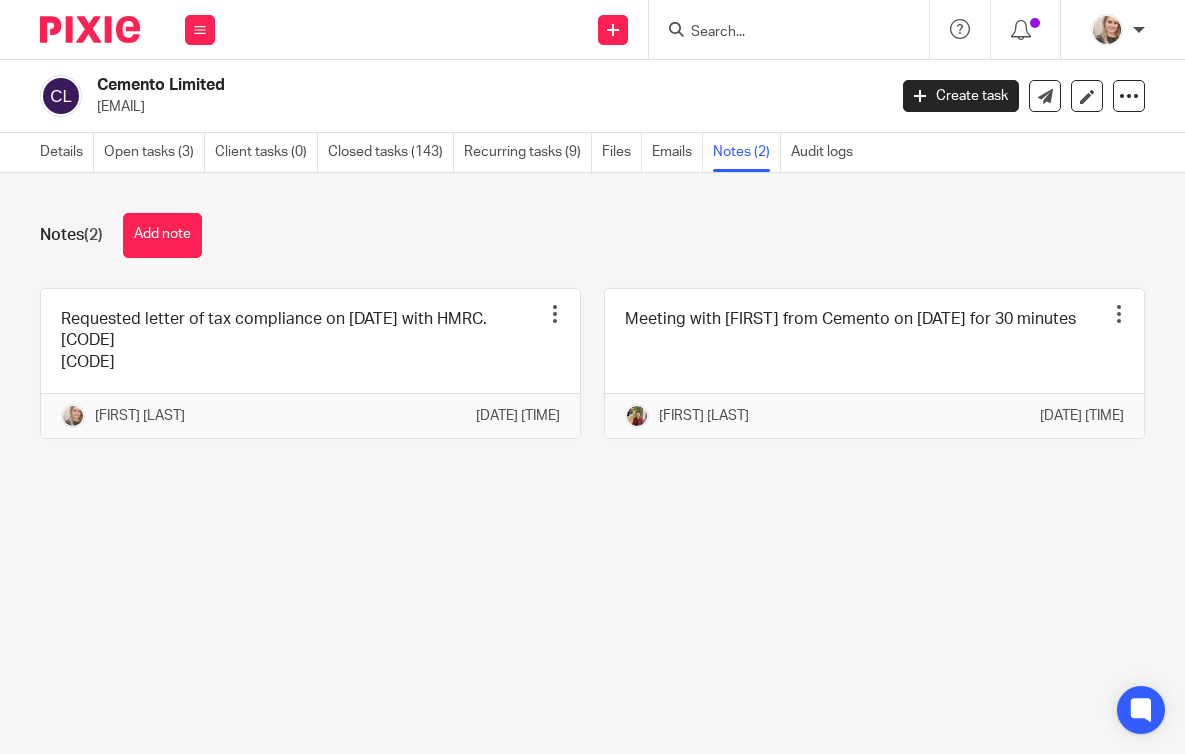 click at bounding box center [779, 33] 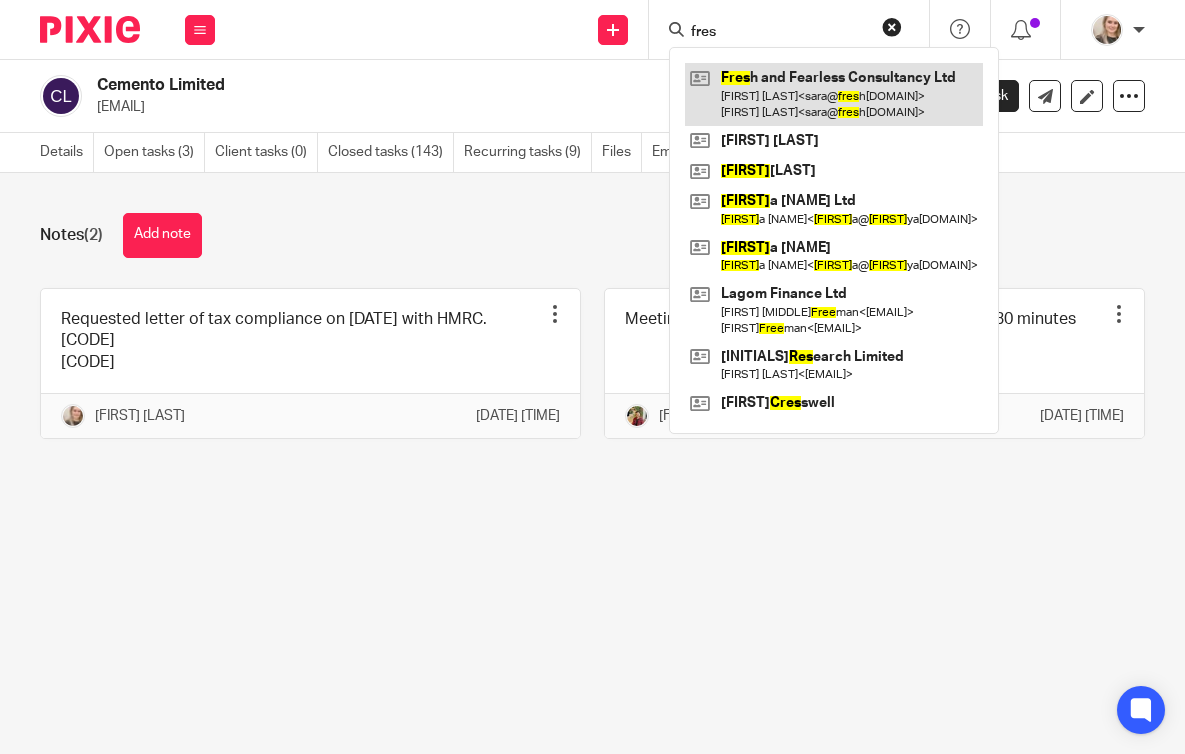 type on "fres" 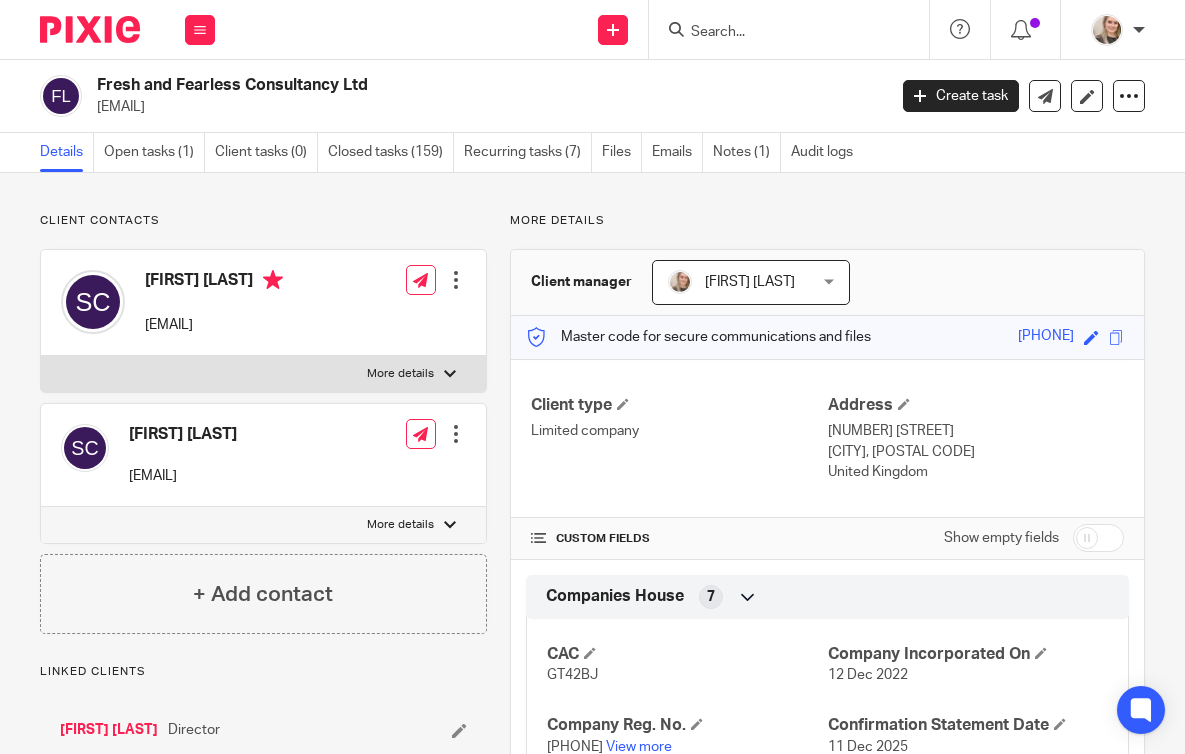scroll, scrollTop: 0, scrollLeft: 0, axis: both 